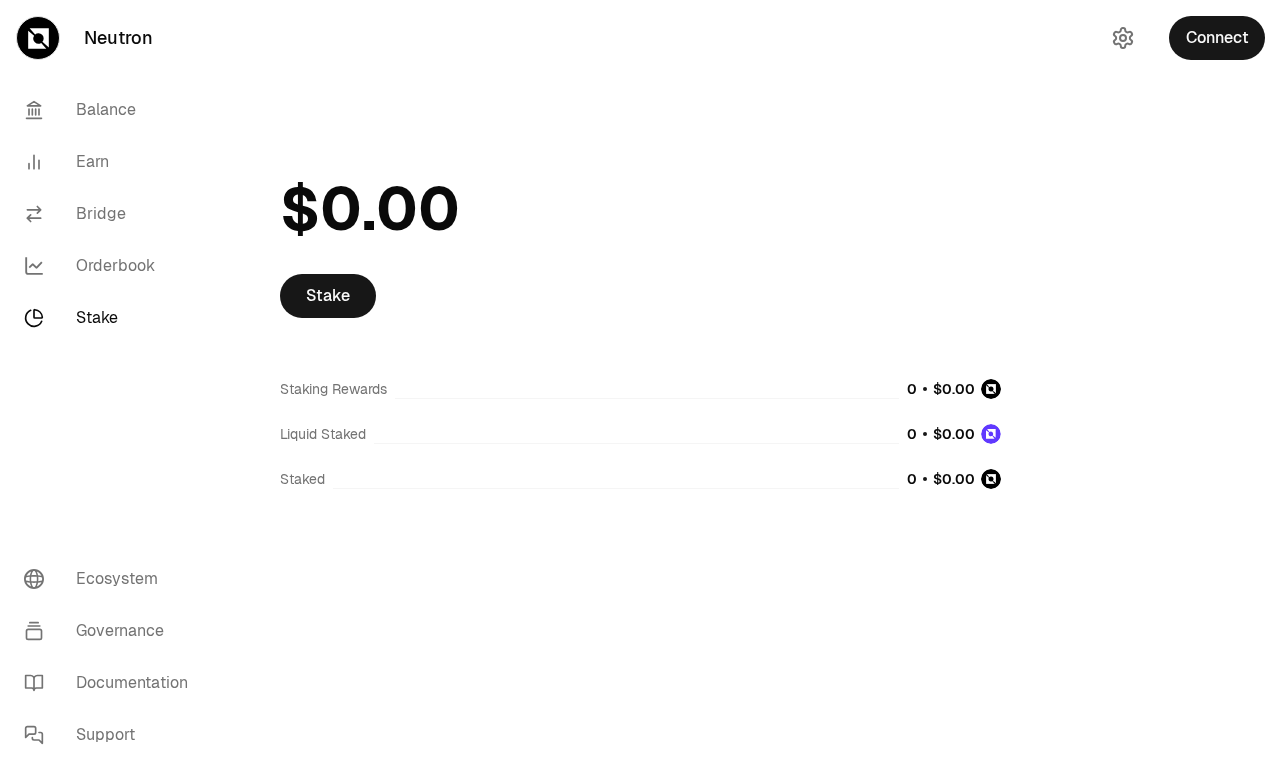 scroll, scrollTop: 0, scrollLeft: 0, axis: both 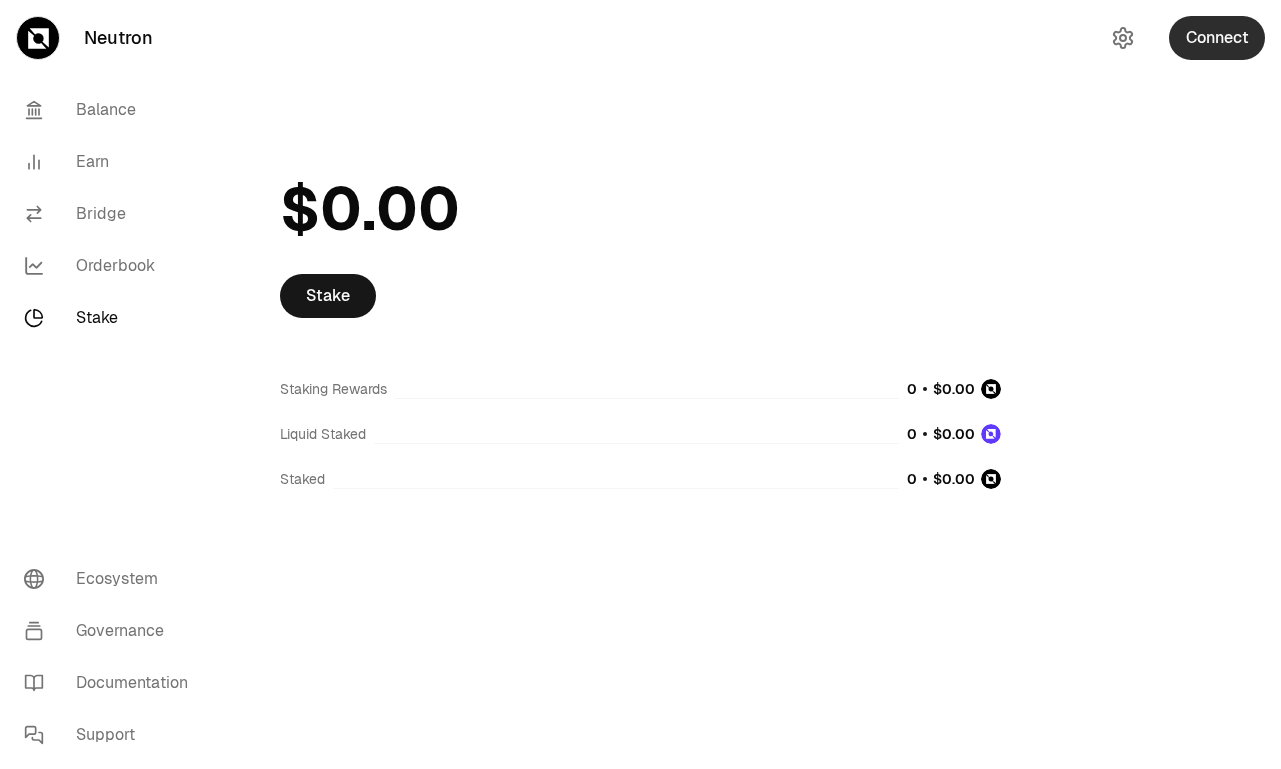 click on "Connect" at bounding box center (1217, 38) 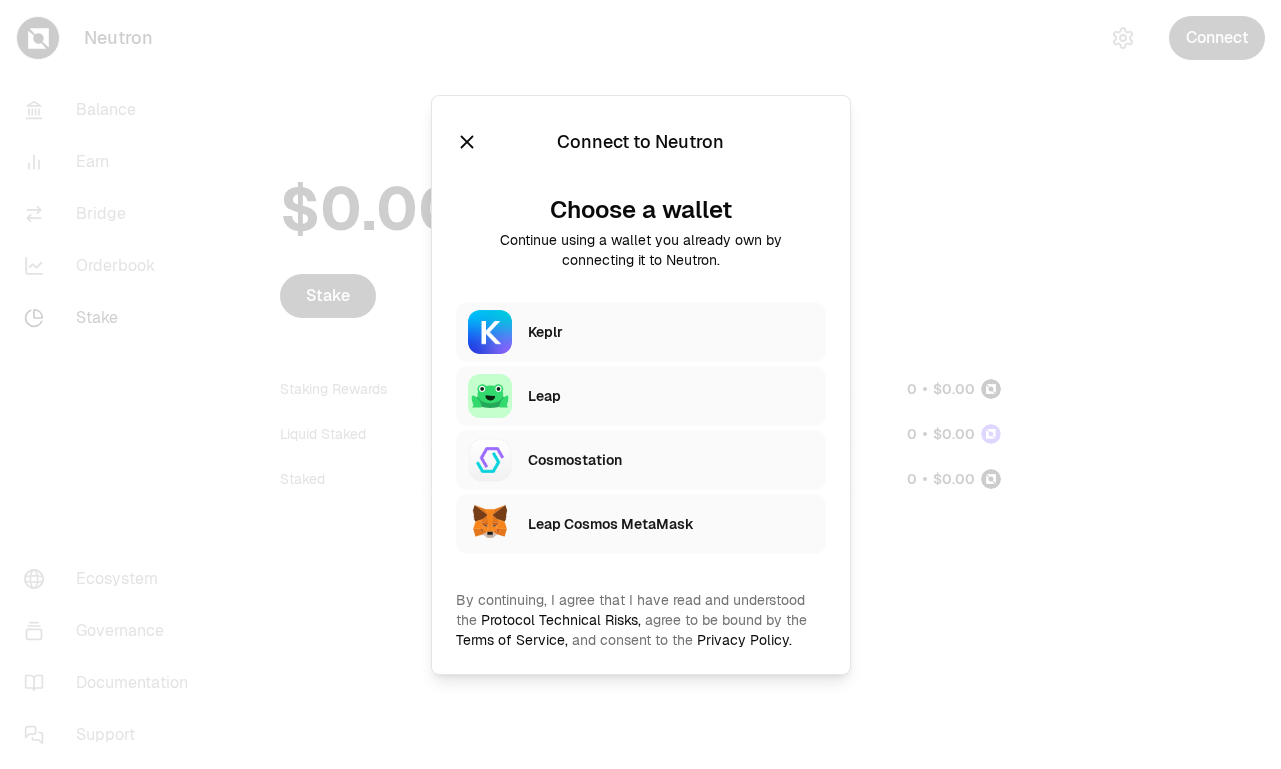 click on "Leap Cosmos MetaMask" at bounding box center (671, 524) 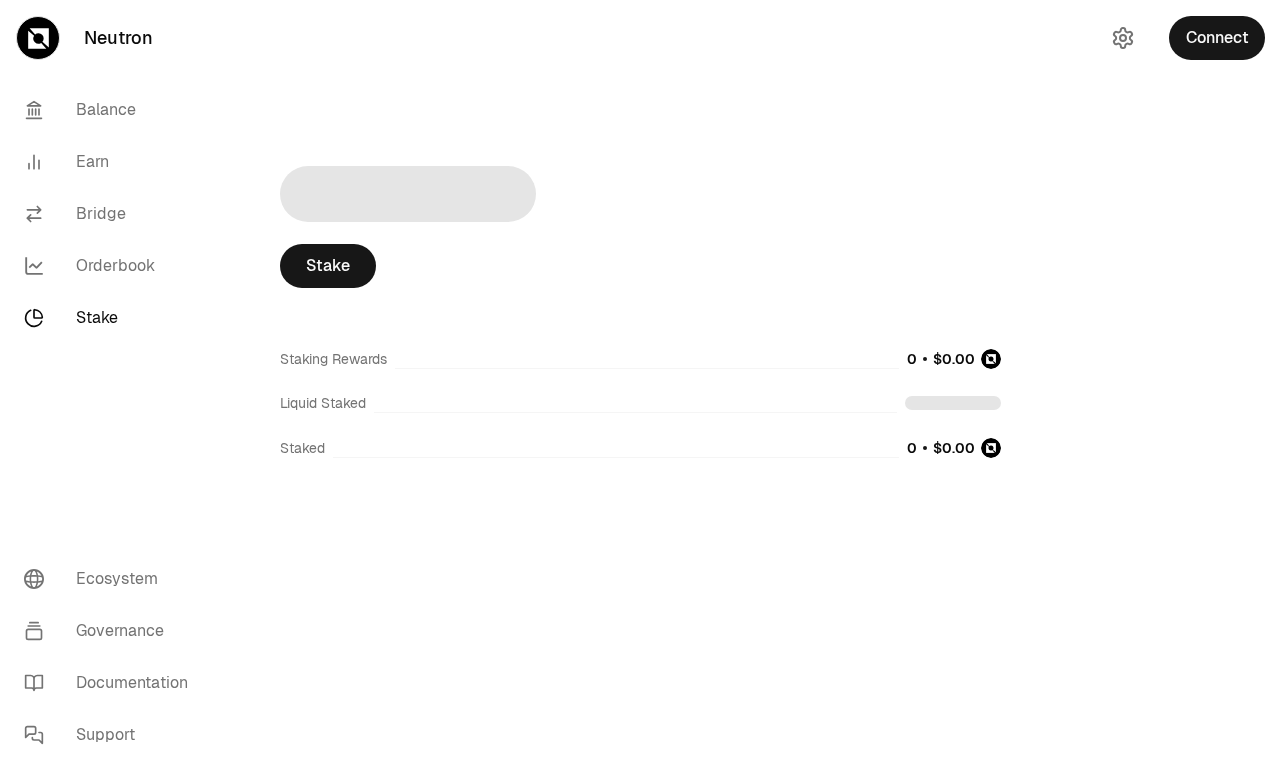 scroll, scrollTop: 0, scrollLeft: 0, axis: both 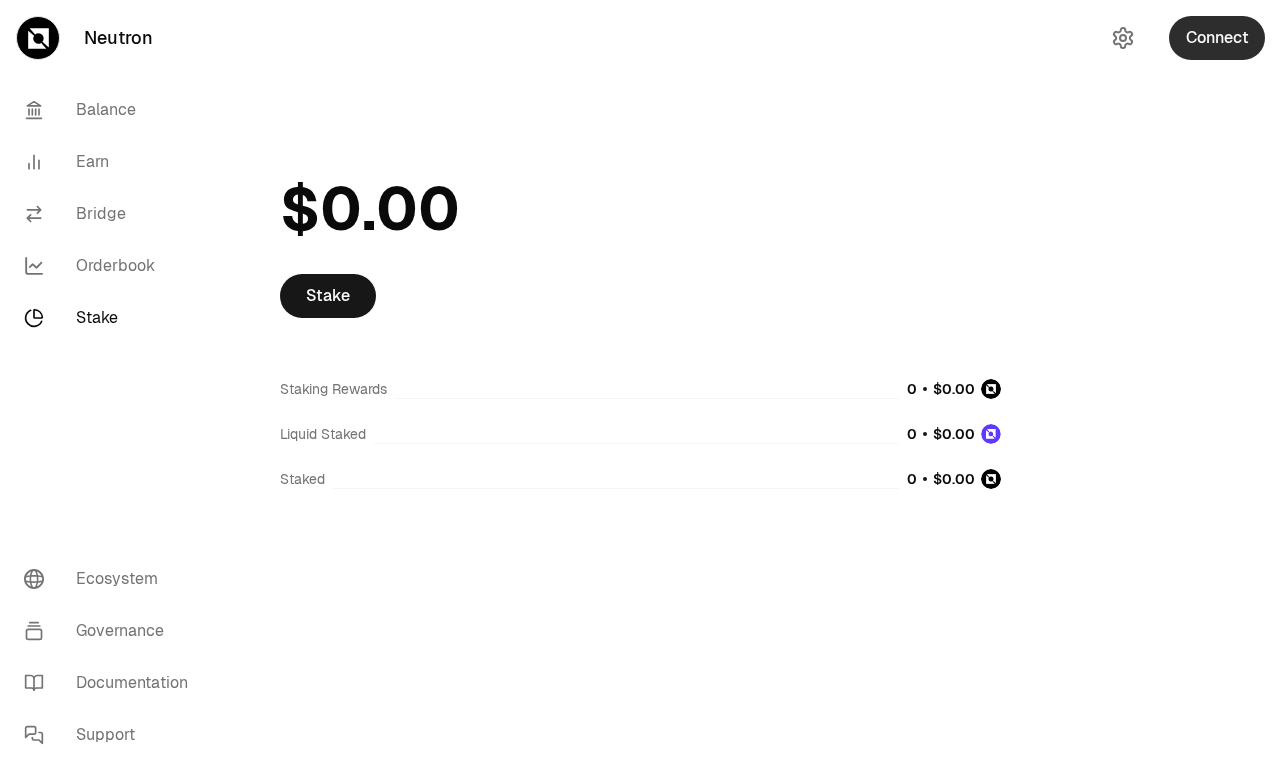 click on "Connect" at bounding box center (1217, 38) 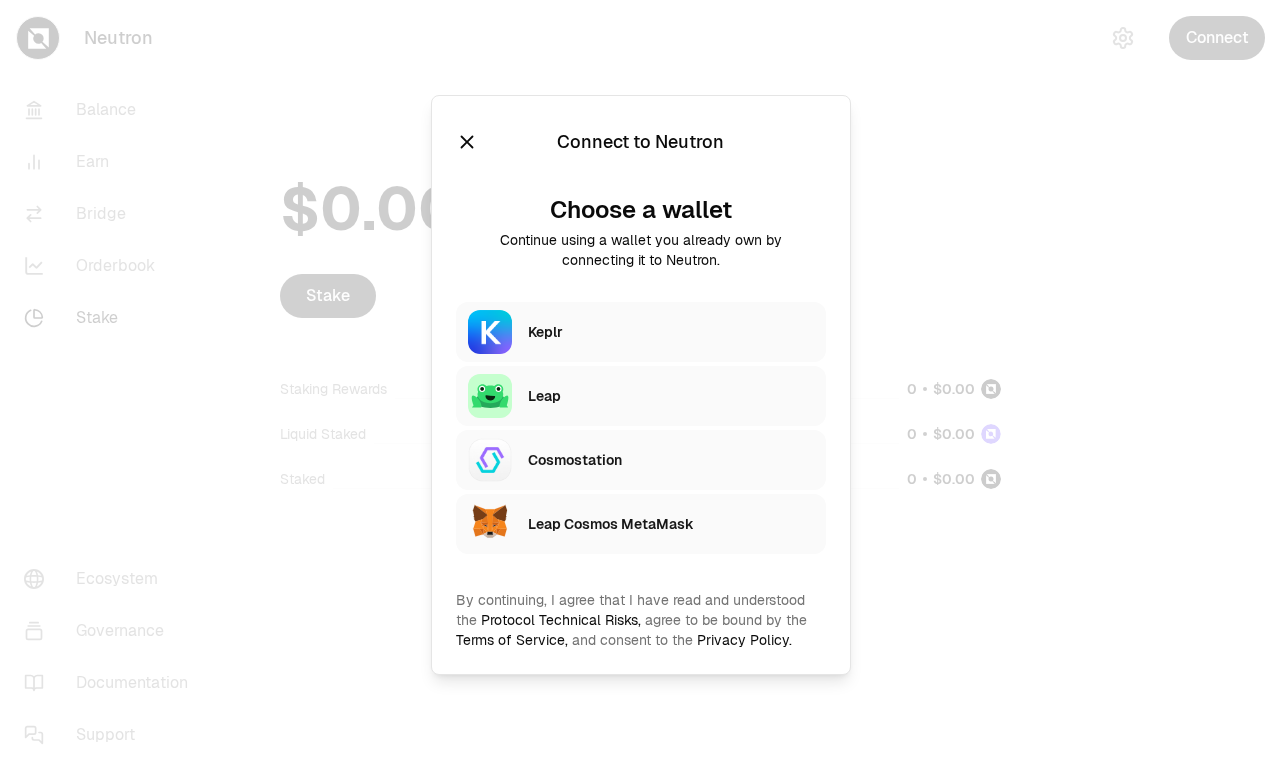 click on "Leap Cosmos MetaMask" at bounding box center (671, 524) 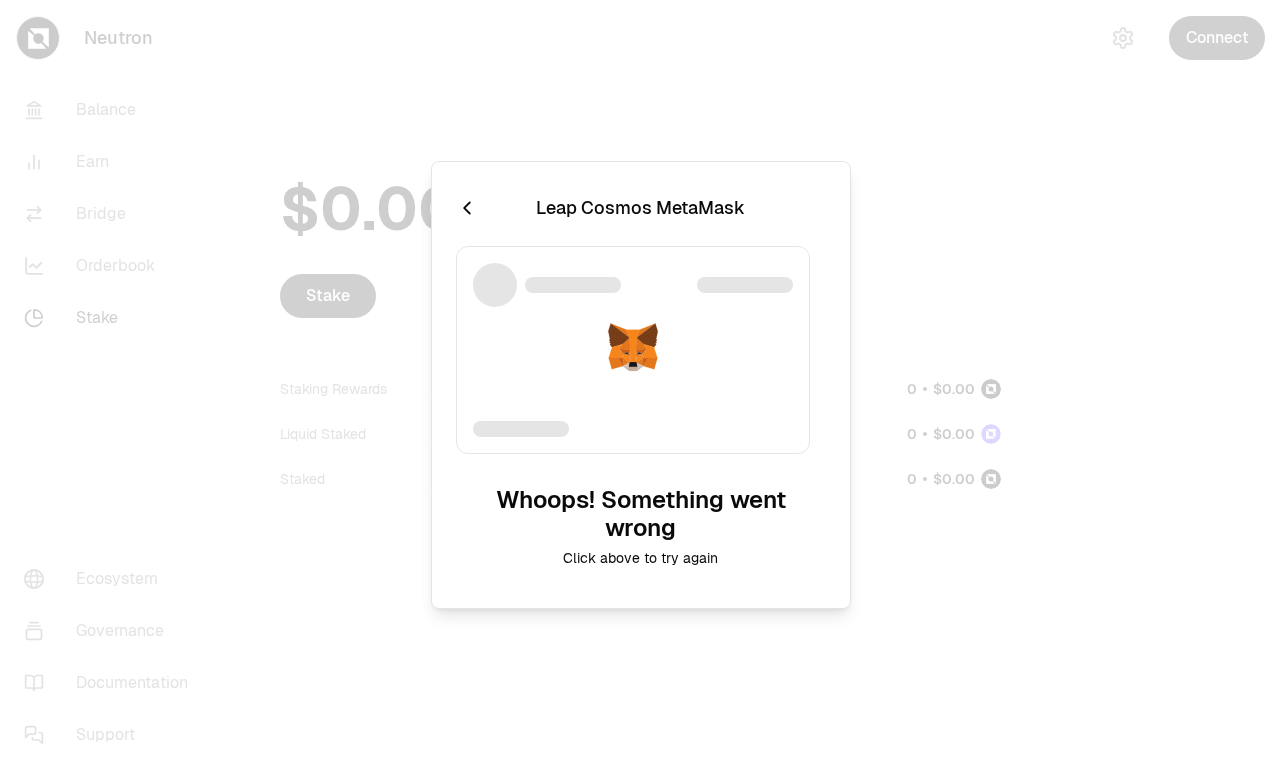 click on "Click above to try again" at bounding box center (641, 558) 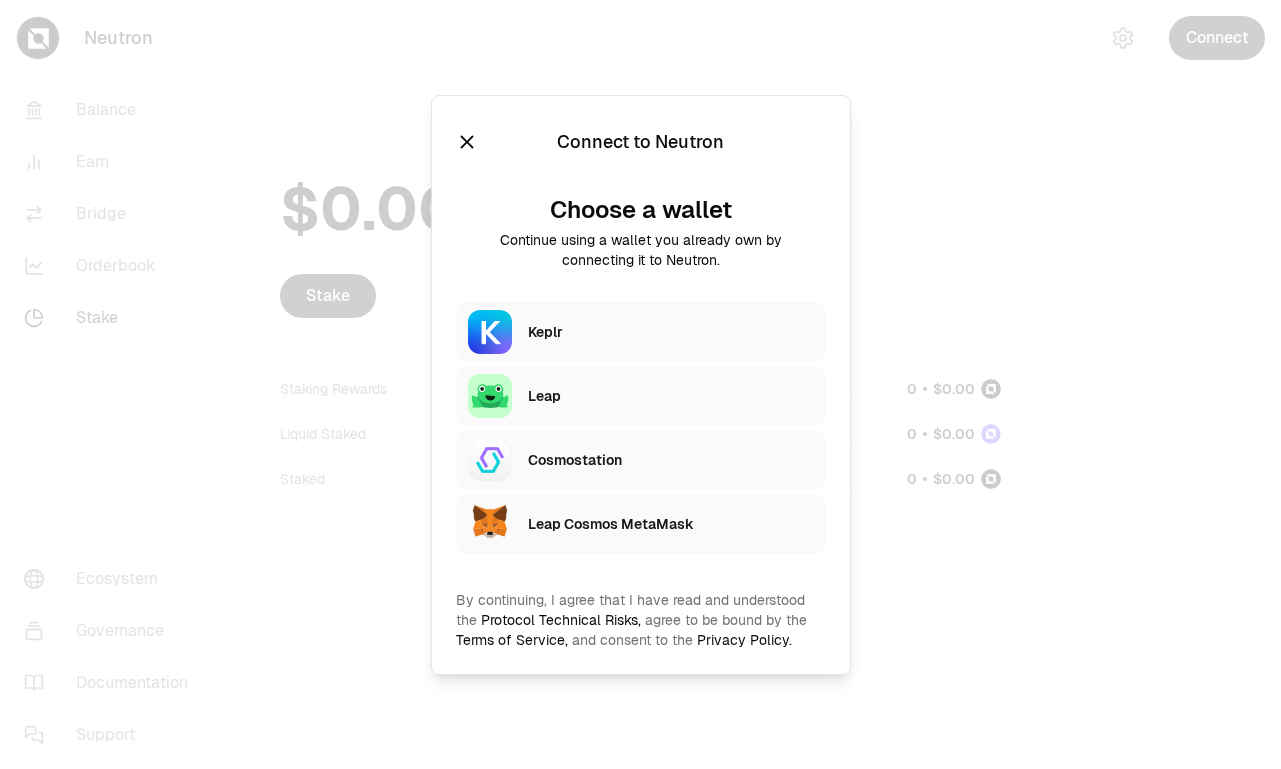 click on "Cosmostation" at bounding box center [671, 460] 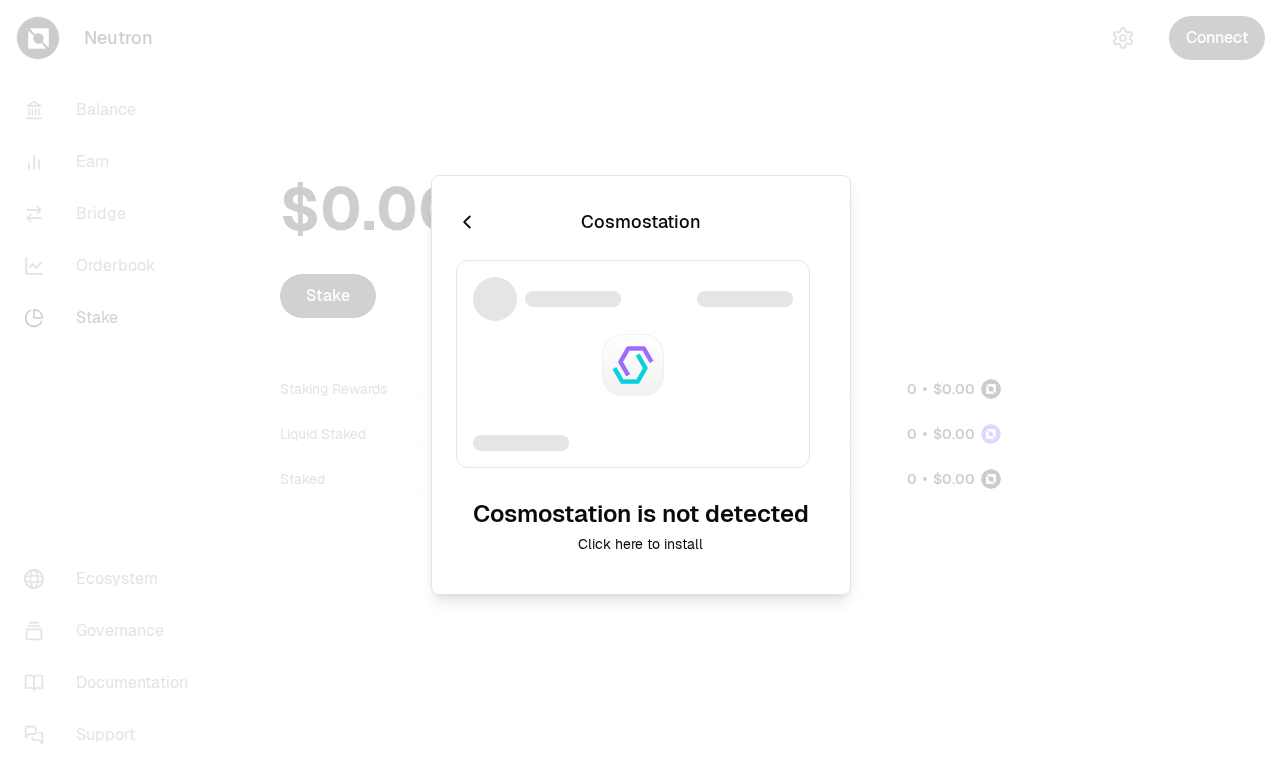 click at bounding box center [467, 222] 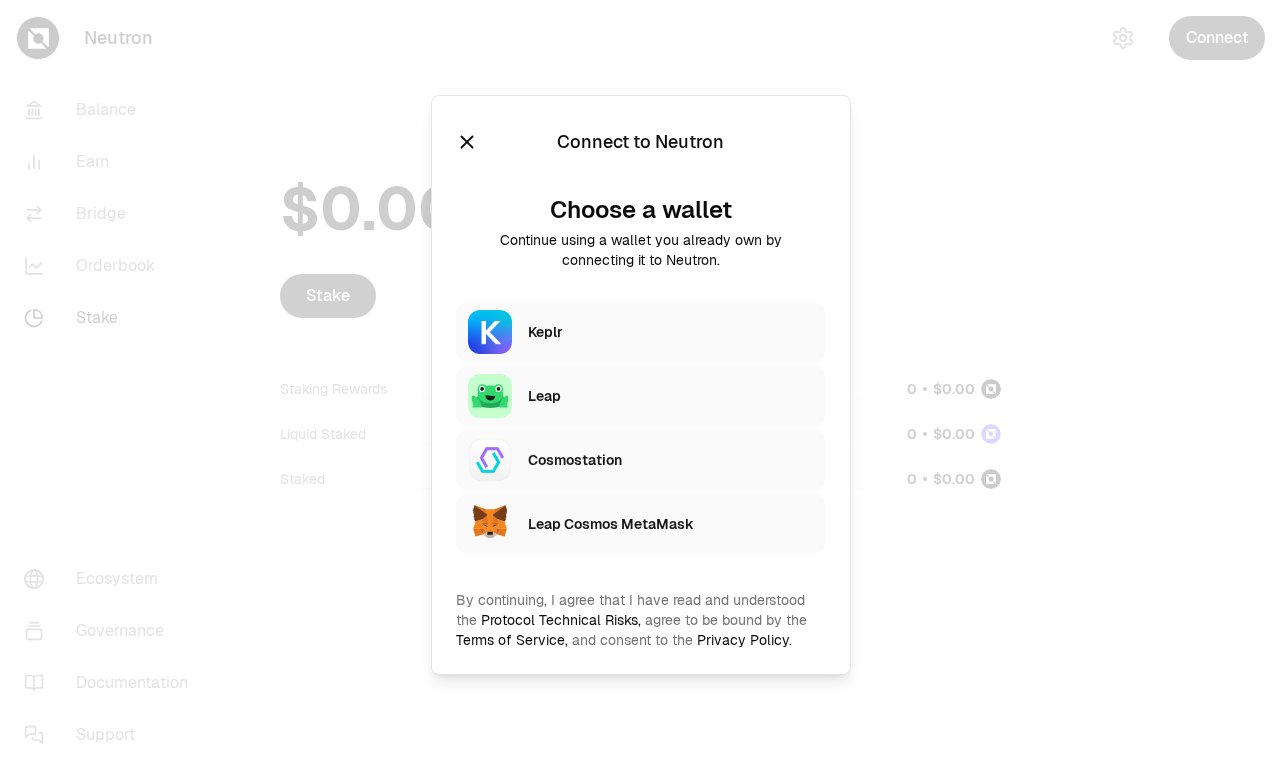 click at bounding box center [466, 141] 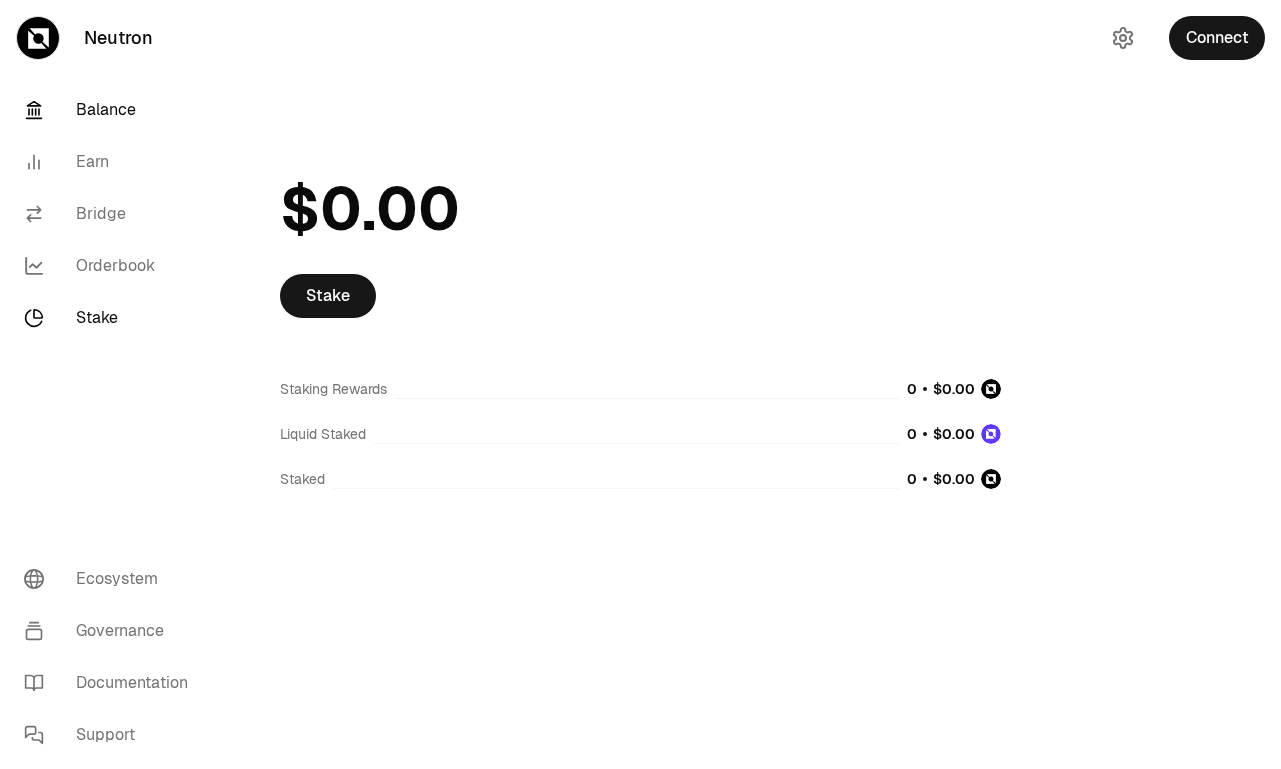 click on "Balance" at bounding box center (112, 110) 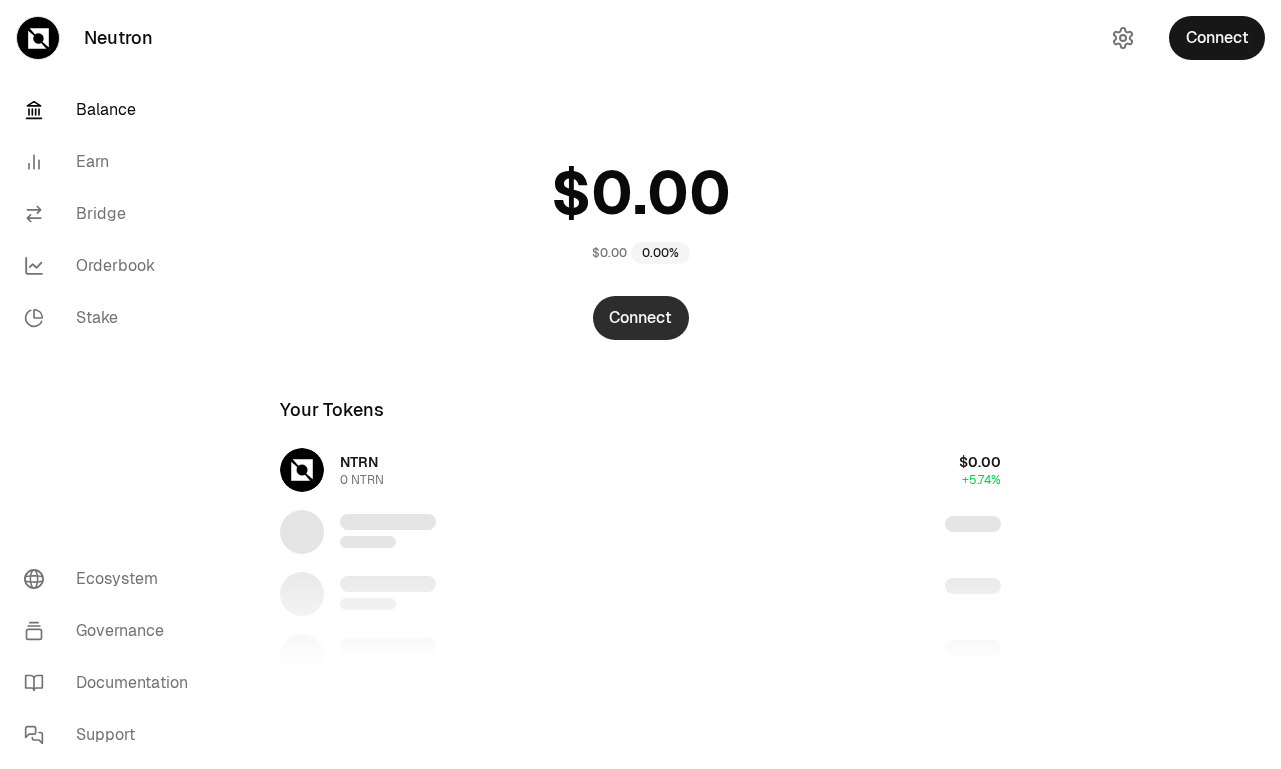 click on "Connect" at bounding box center [641, 318] 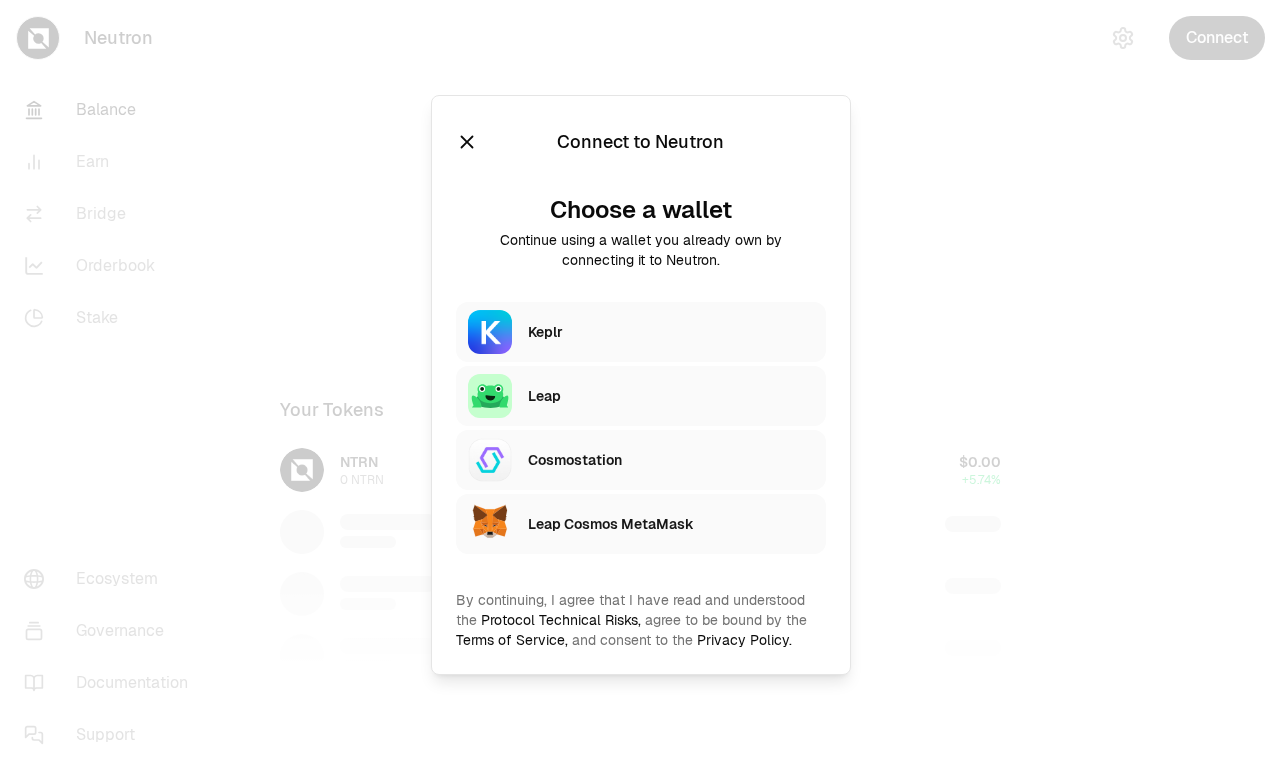 click on "Keplr" at bounding box center (641, 332) 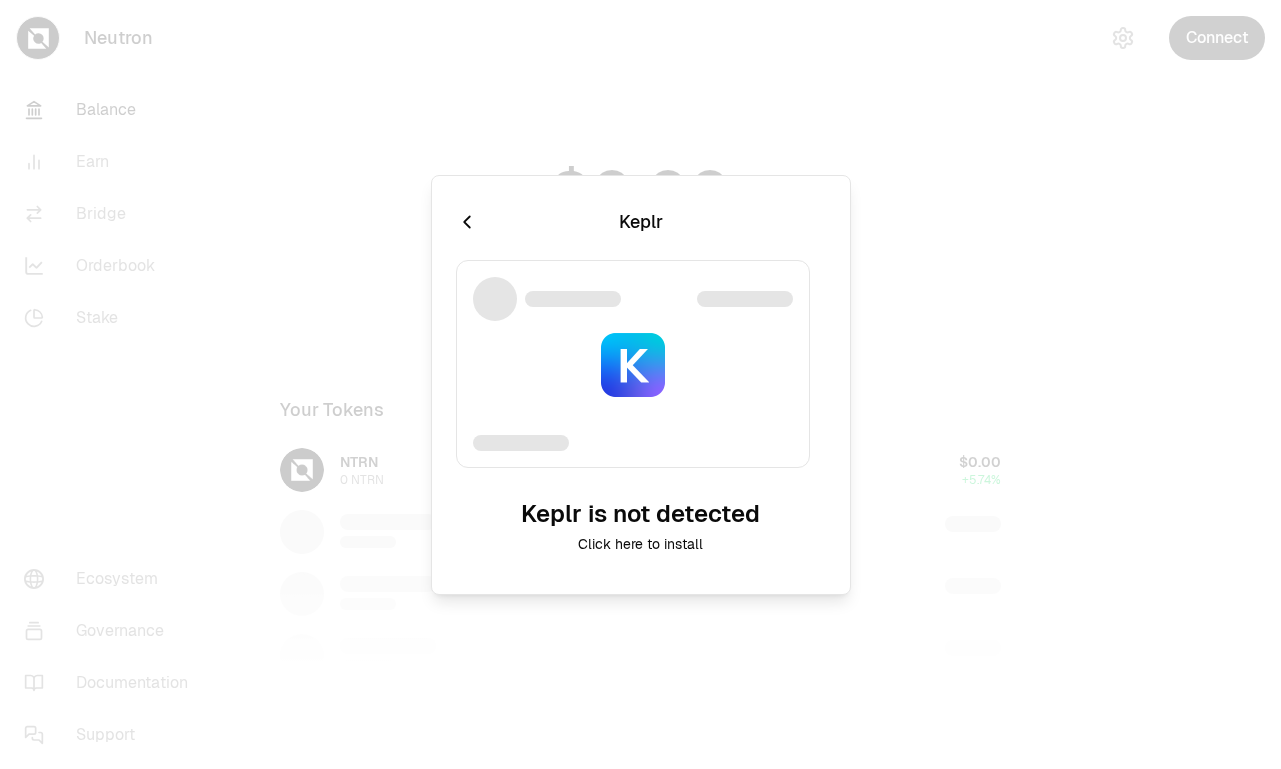 click at bounding box center (467, 222) 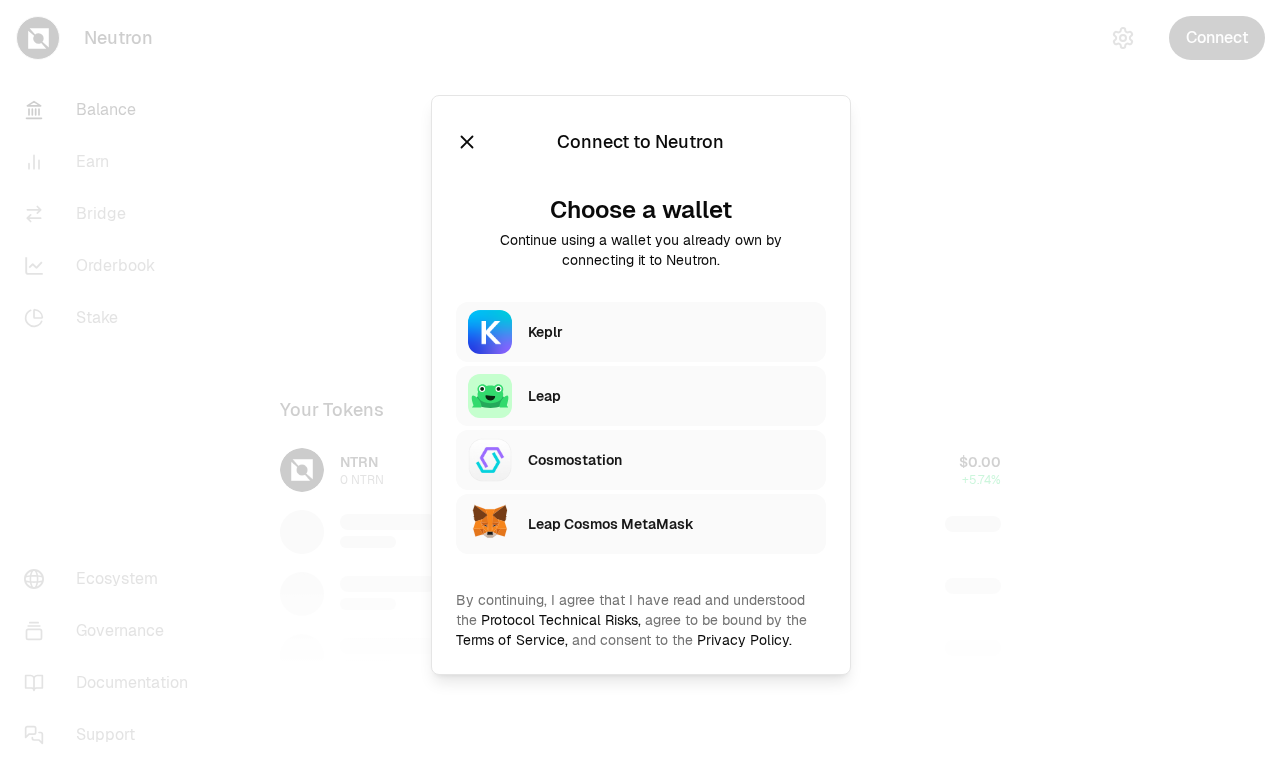 click at bounding box center (467, 142) 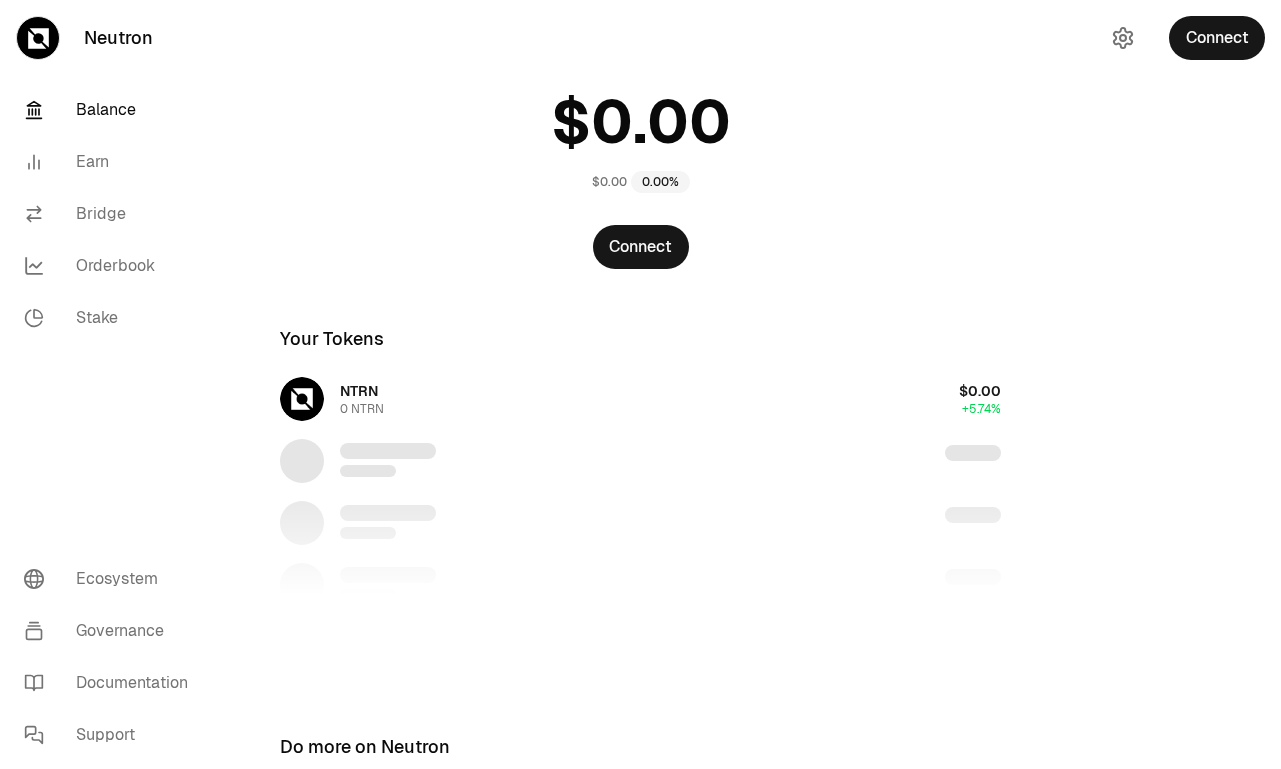 scroll, scrollTop: 0, scrollLeft: 0, axis: both 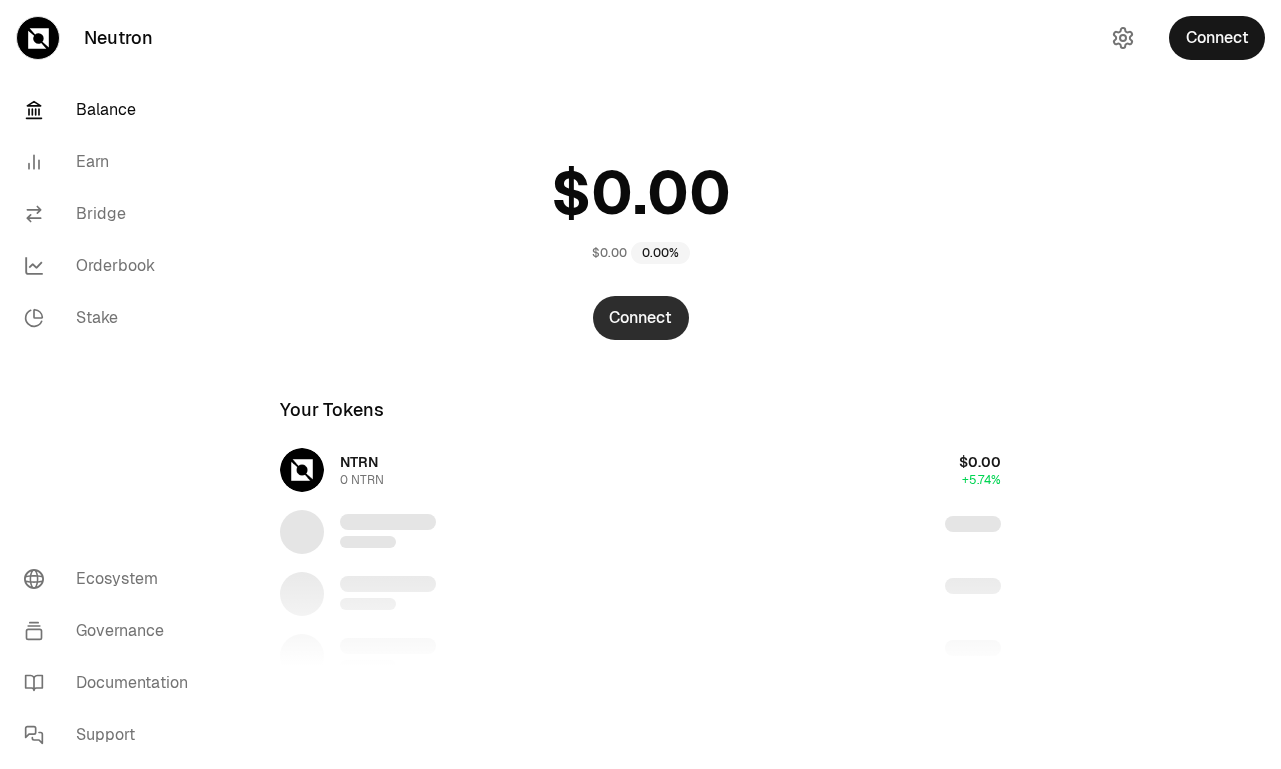 click on "Connect" at bounding box center (641, 318) 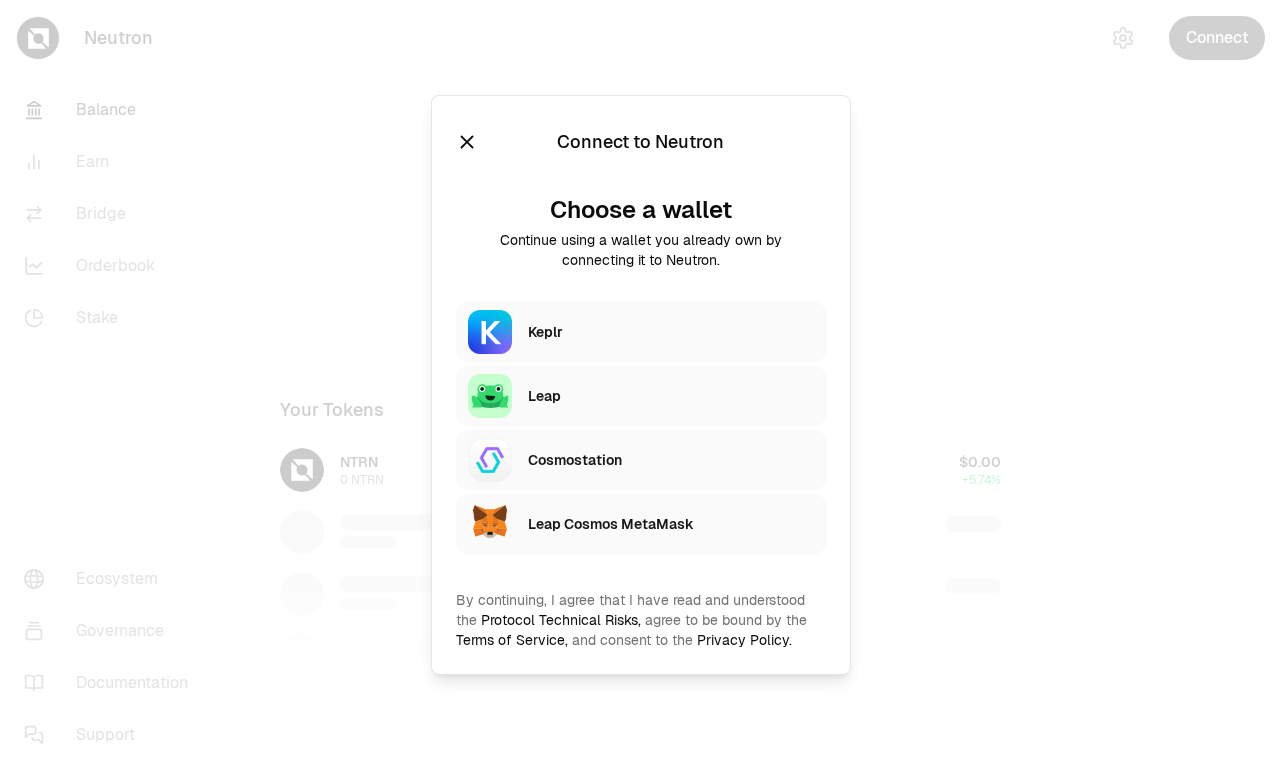 click at bounding box center [467, 142] 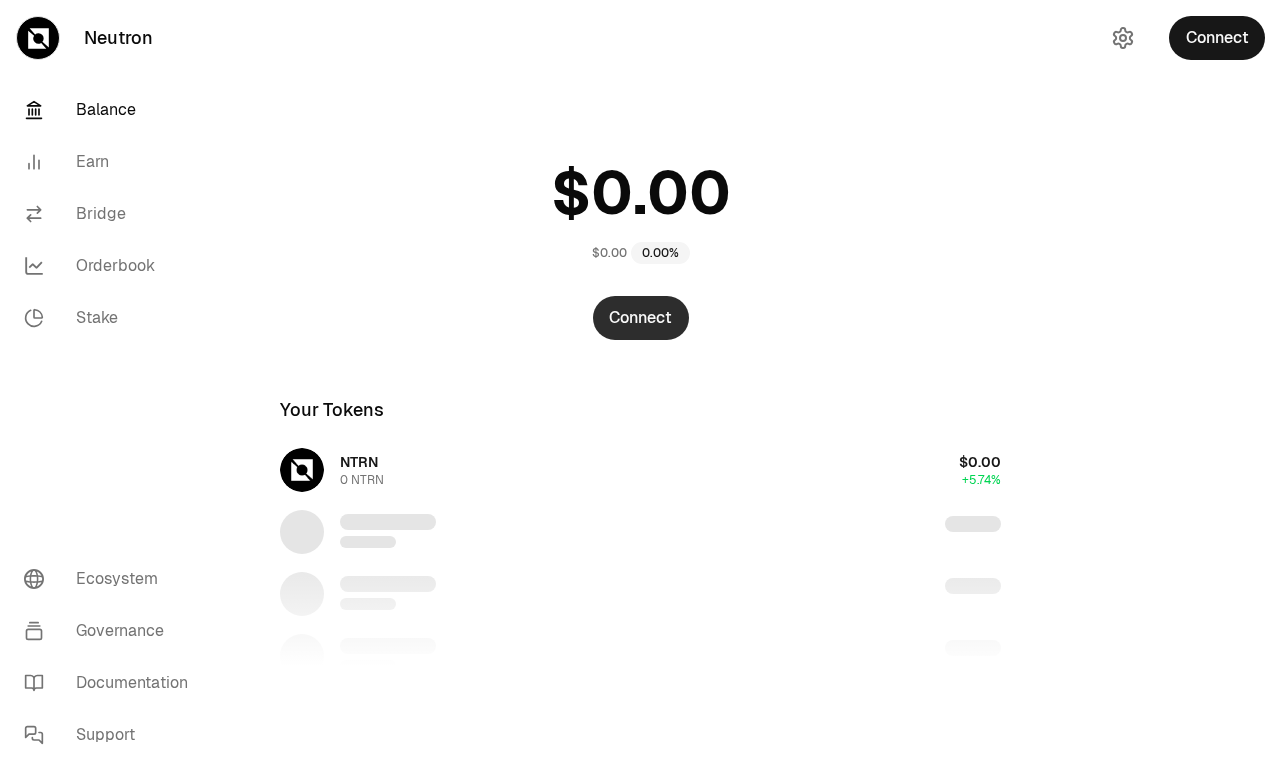 click on "Connect" at bounding box center (641, 318) 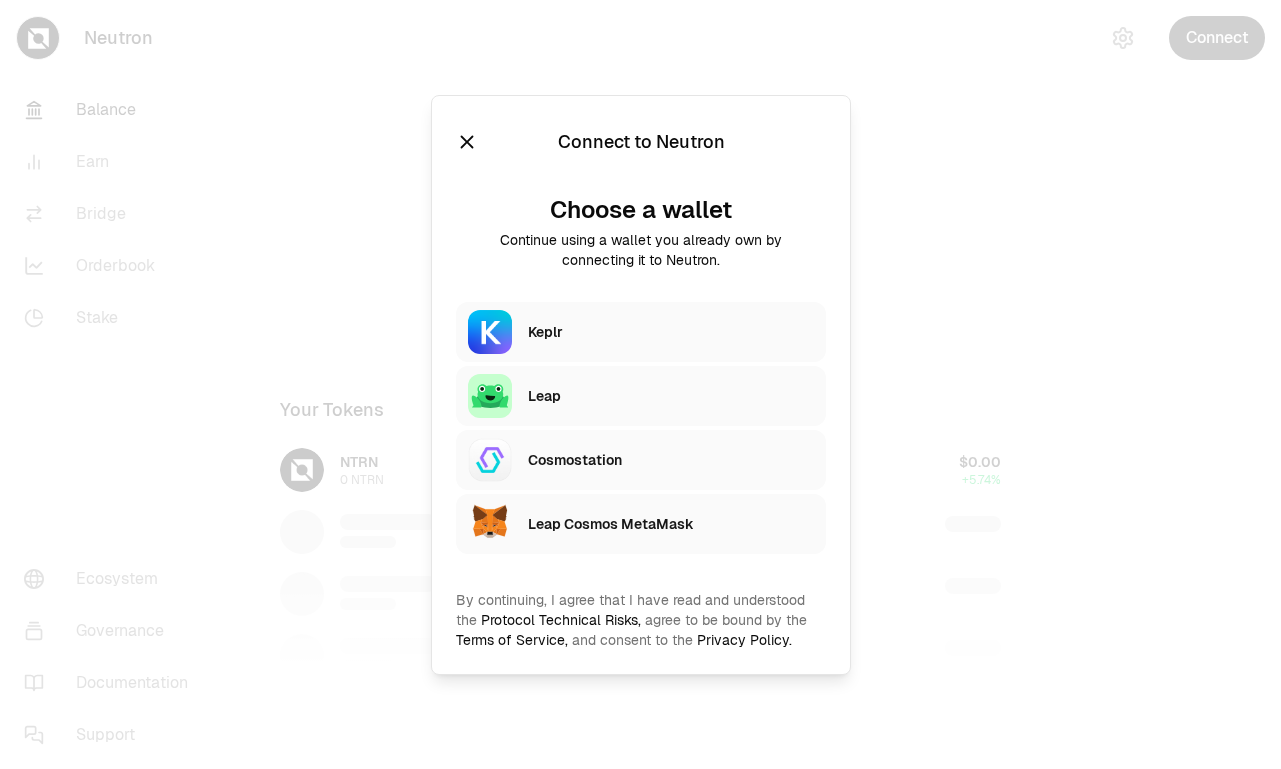 click on "Leap Cosmos MetaMask" at bounding box center [677, 524] 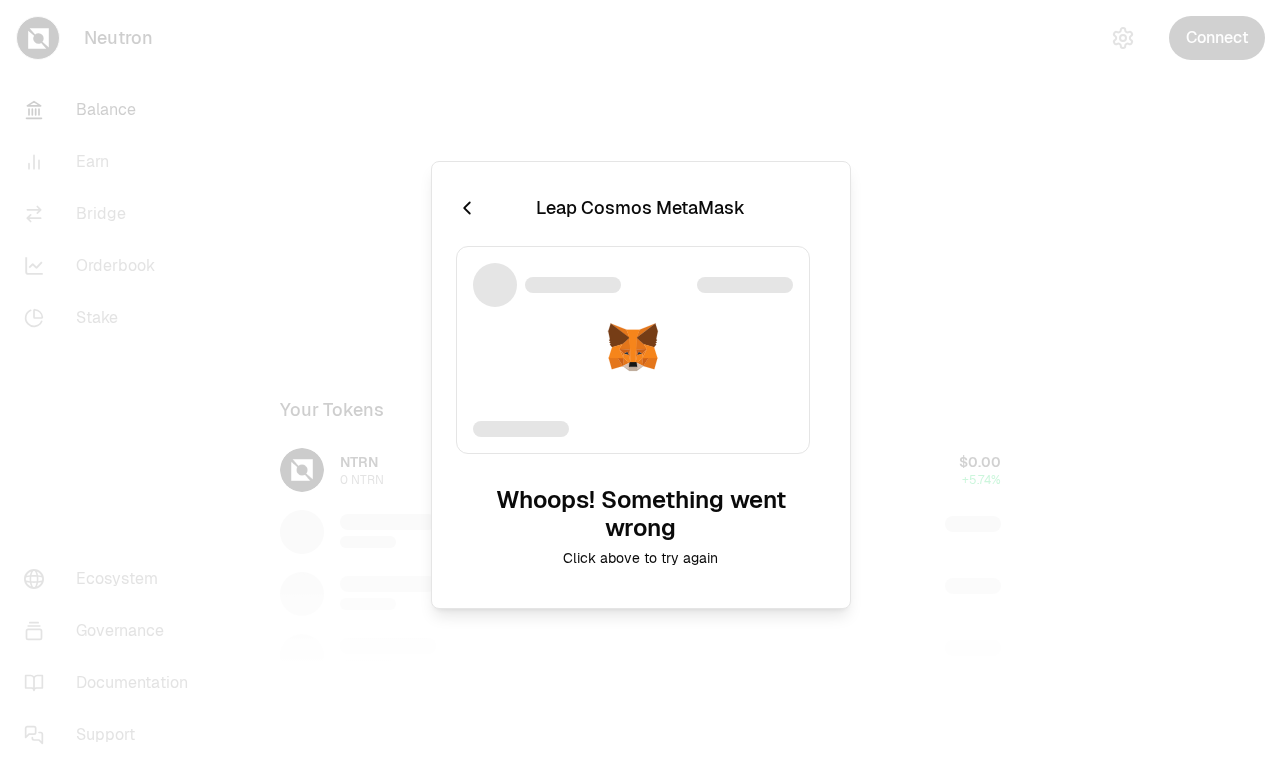 click on "Leap Cosmos MetaMask" at bounding box center [640, 208] 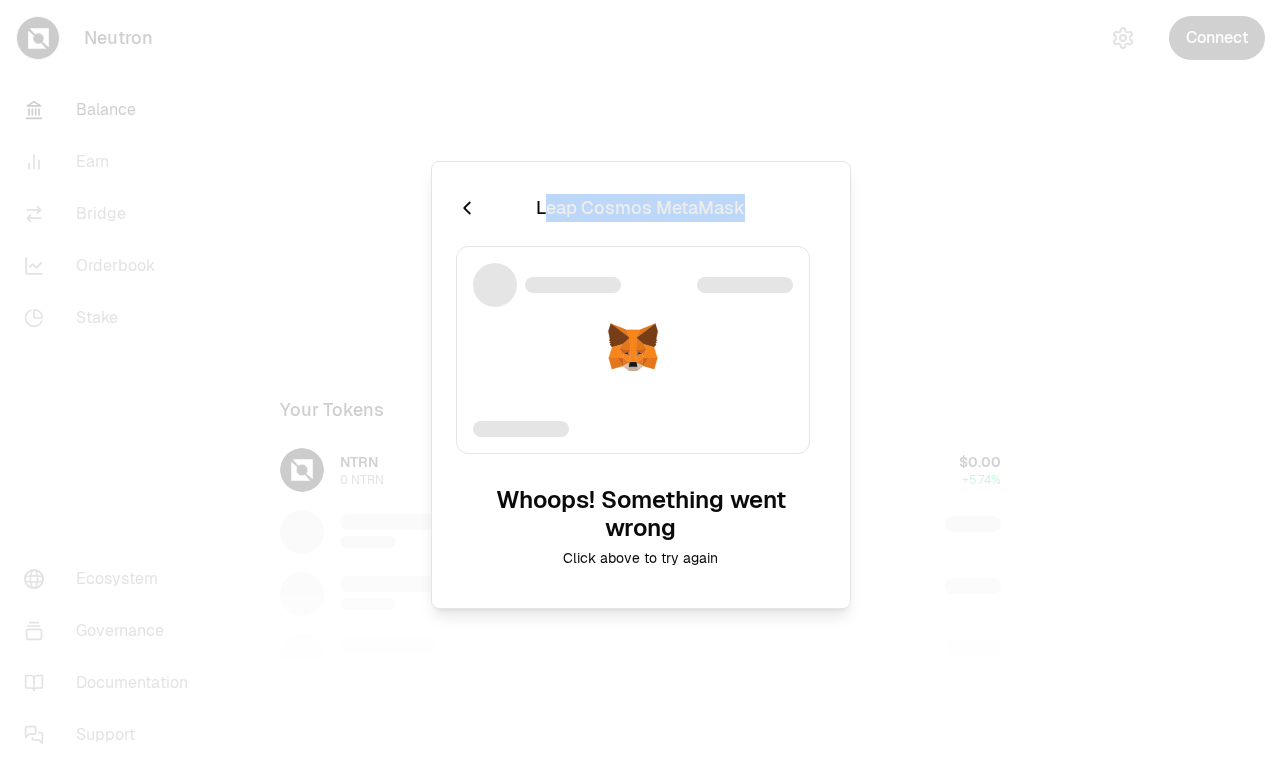 drag, startPoint x: 739, startPoint y: 208, endPoint x: 542, endPoint y: 207, distance: 197.00253 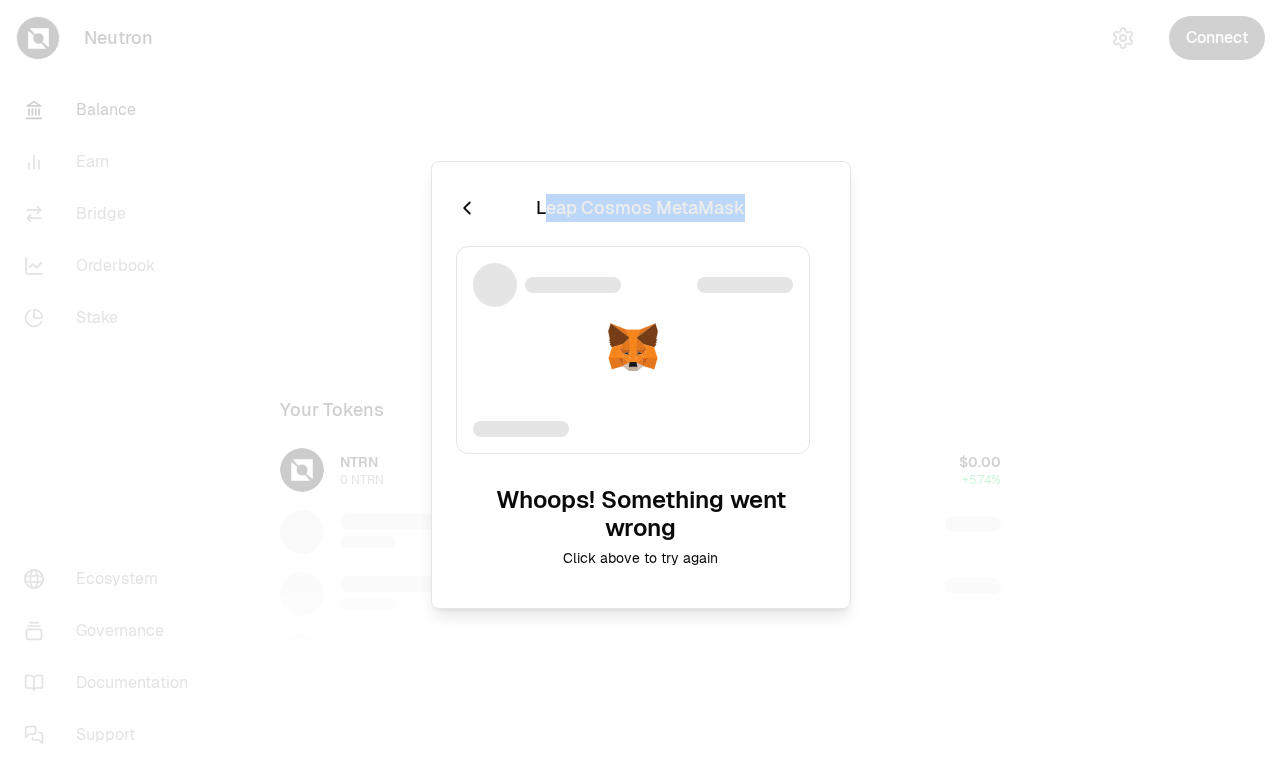 copy on "eap Cosmos MetaMask" 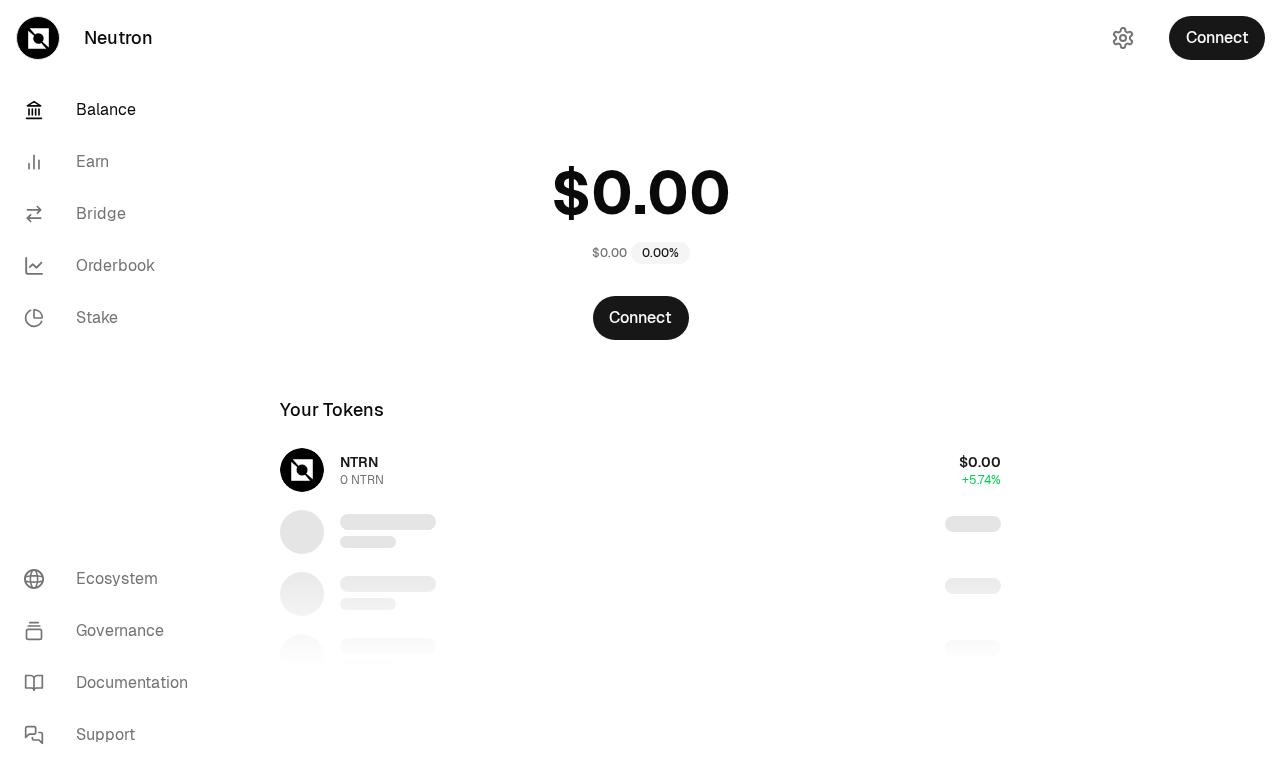 scroll, scrollTop: 0, scrollLeft: 0, axis: both 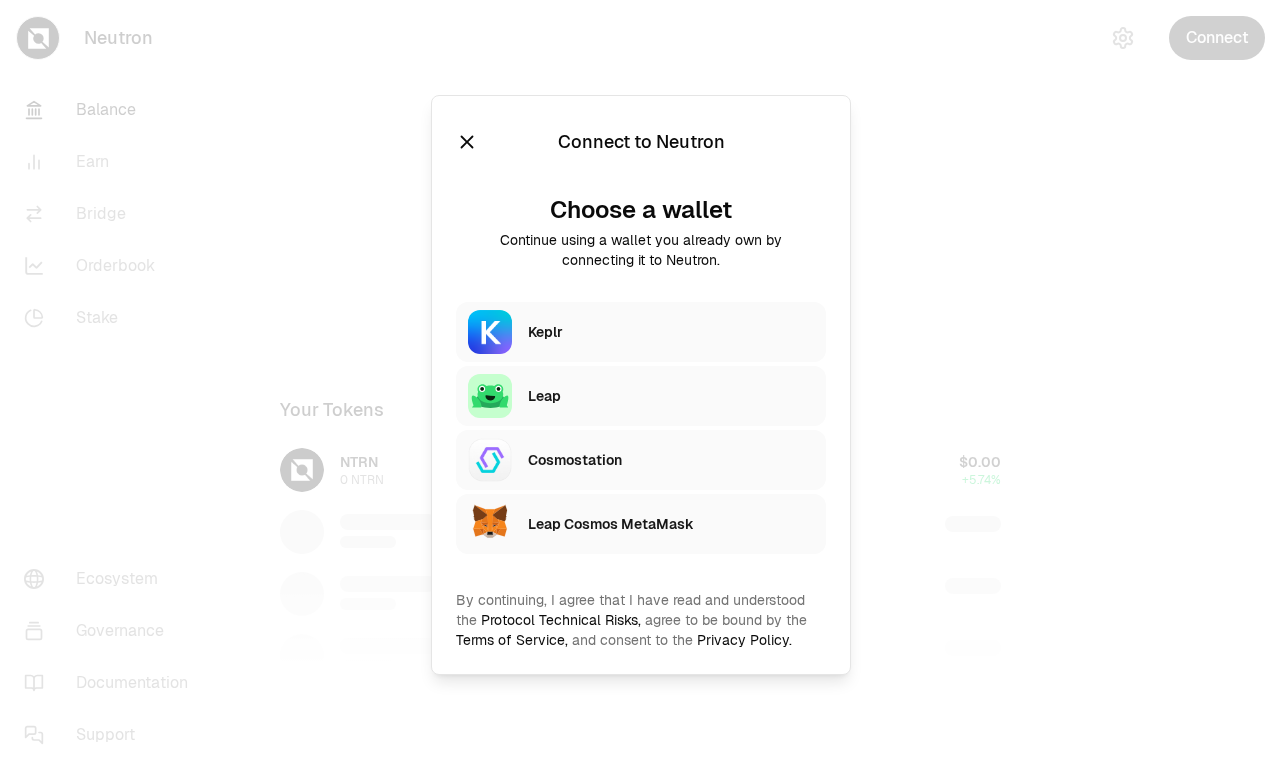 click on "Leap Cosmos MetaMask" at bounding box center [677, 524] 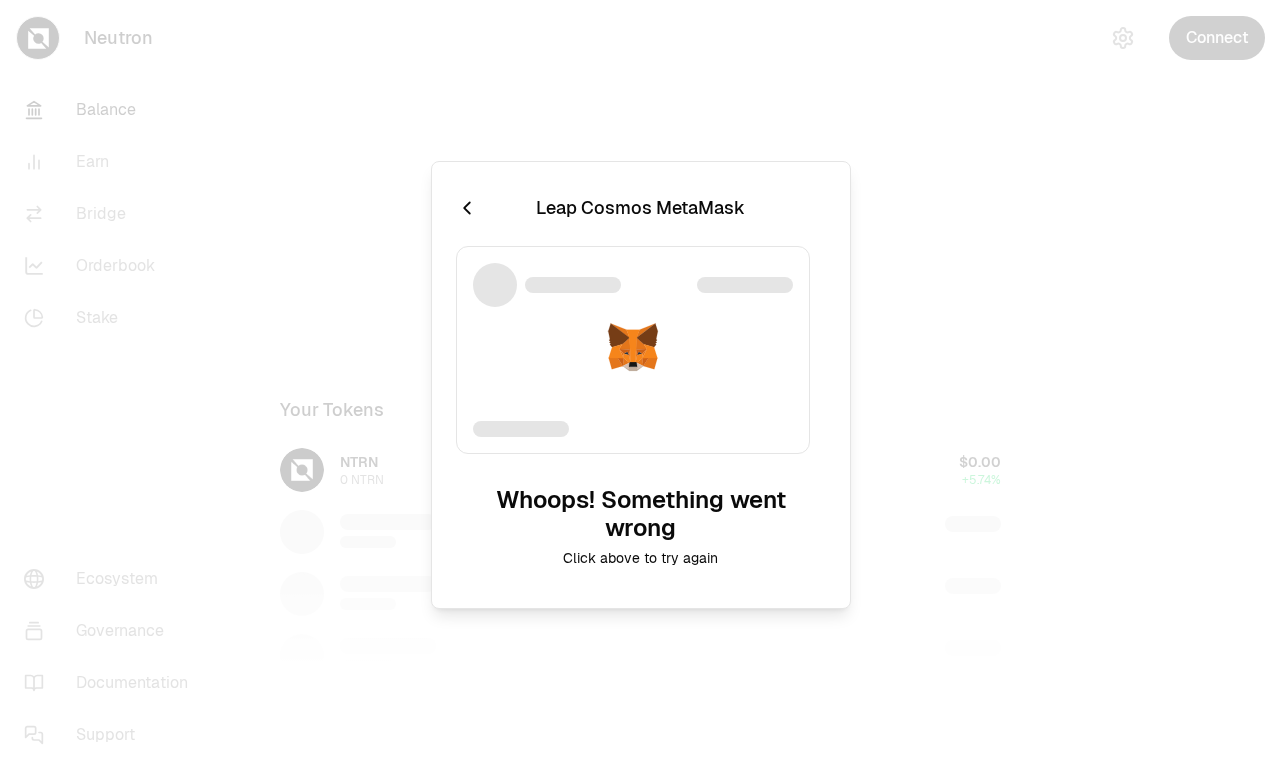 click at bounding box center [640, 384] 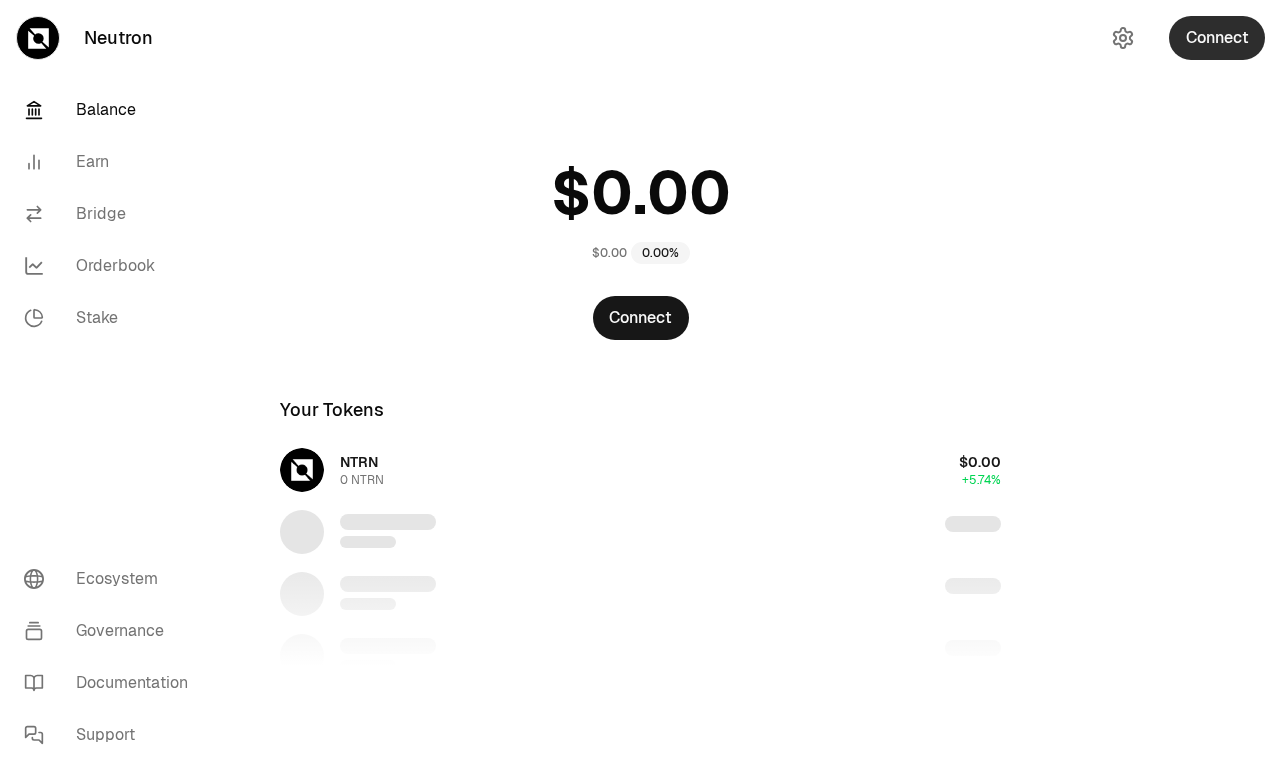 click on "Connect" at bounding box center [1217, 38] 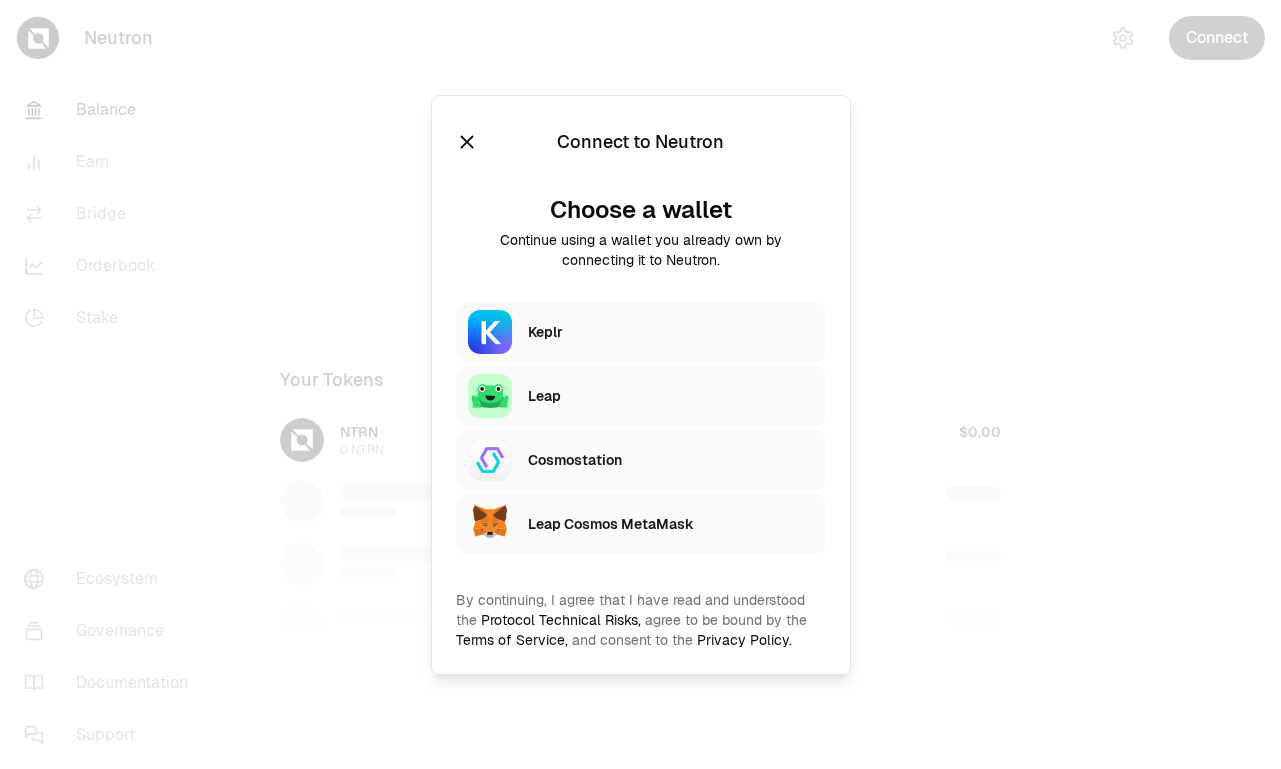 scroll, scrollTop: 0, scrollLeft: 0, axis: both 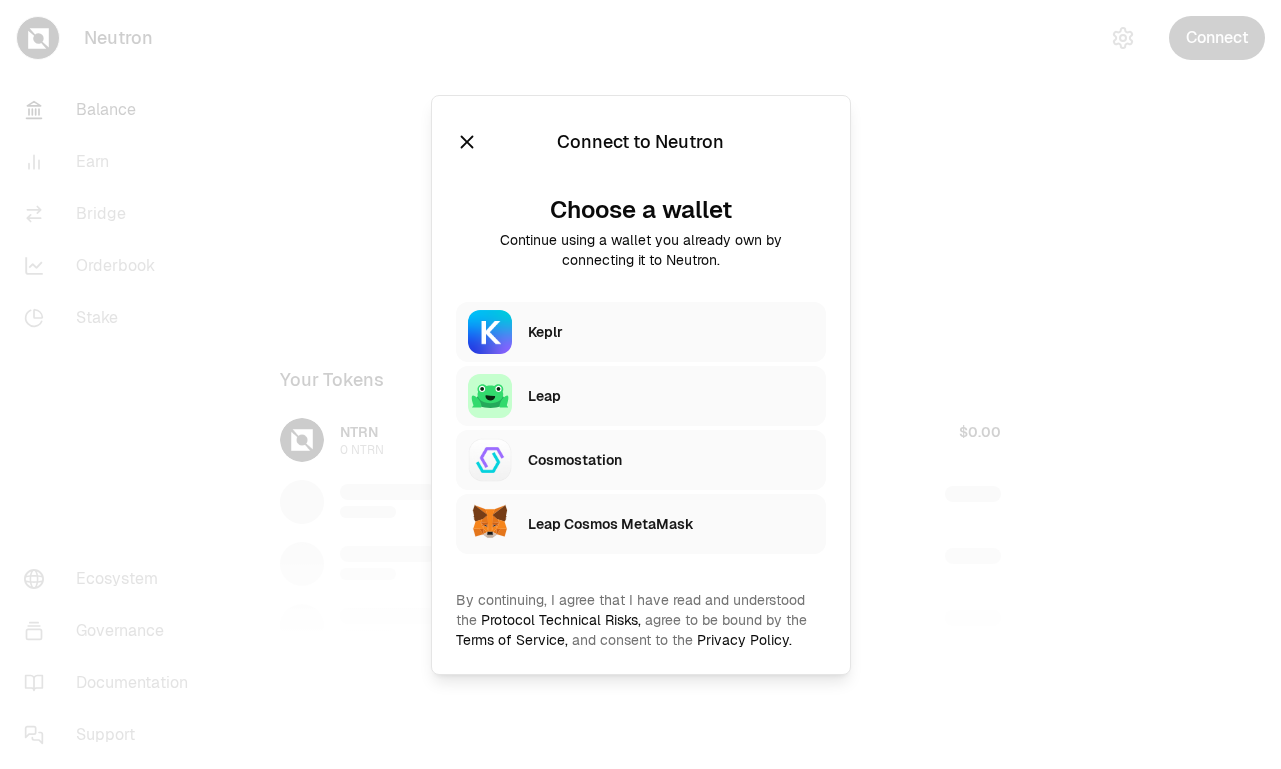 click on "Leap Cosmos MetaMask" at bounding box center [671, 524] 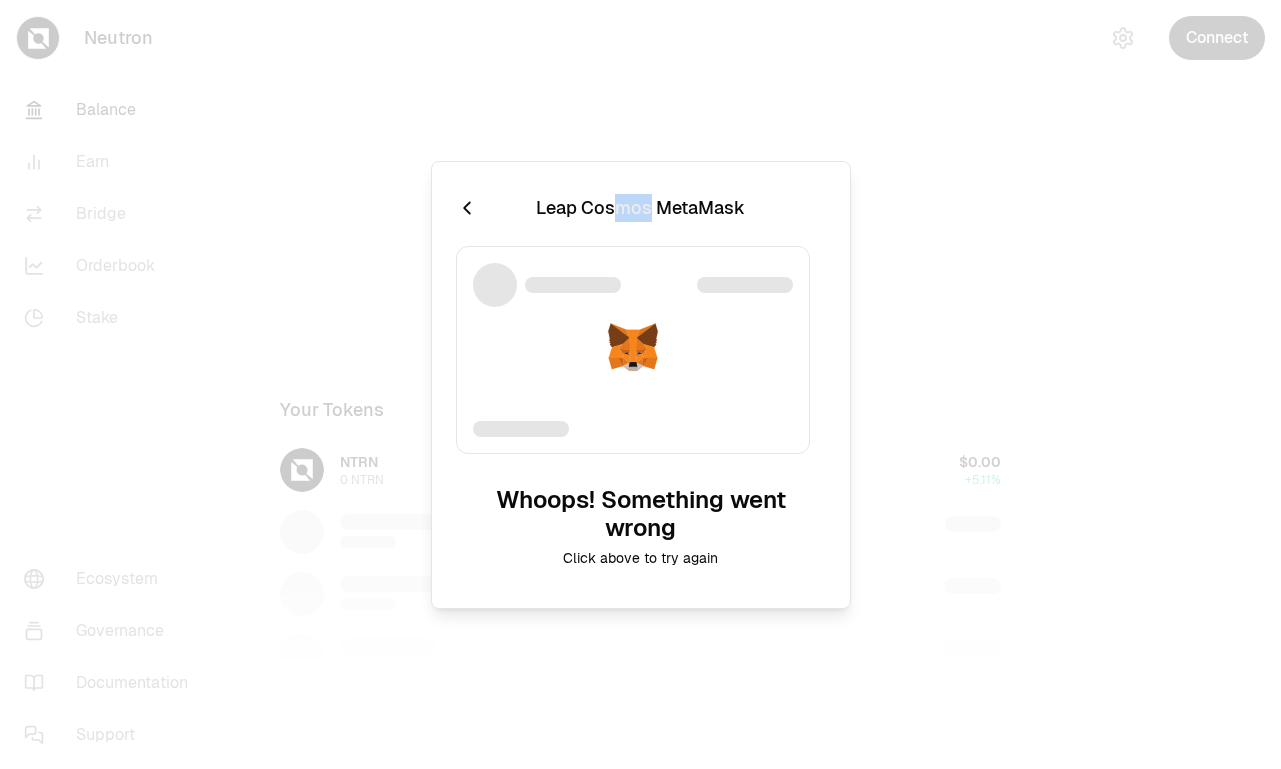 drag, startPoint x: 648, startPoint y: 210, endPoint x: 622, endPoint y: 210, distance: 26 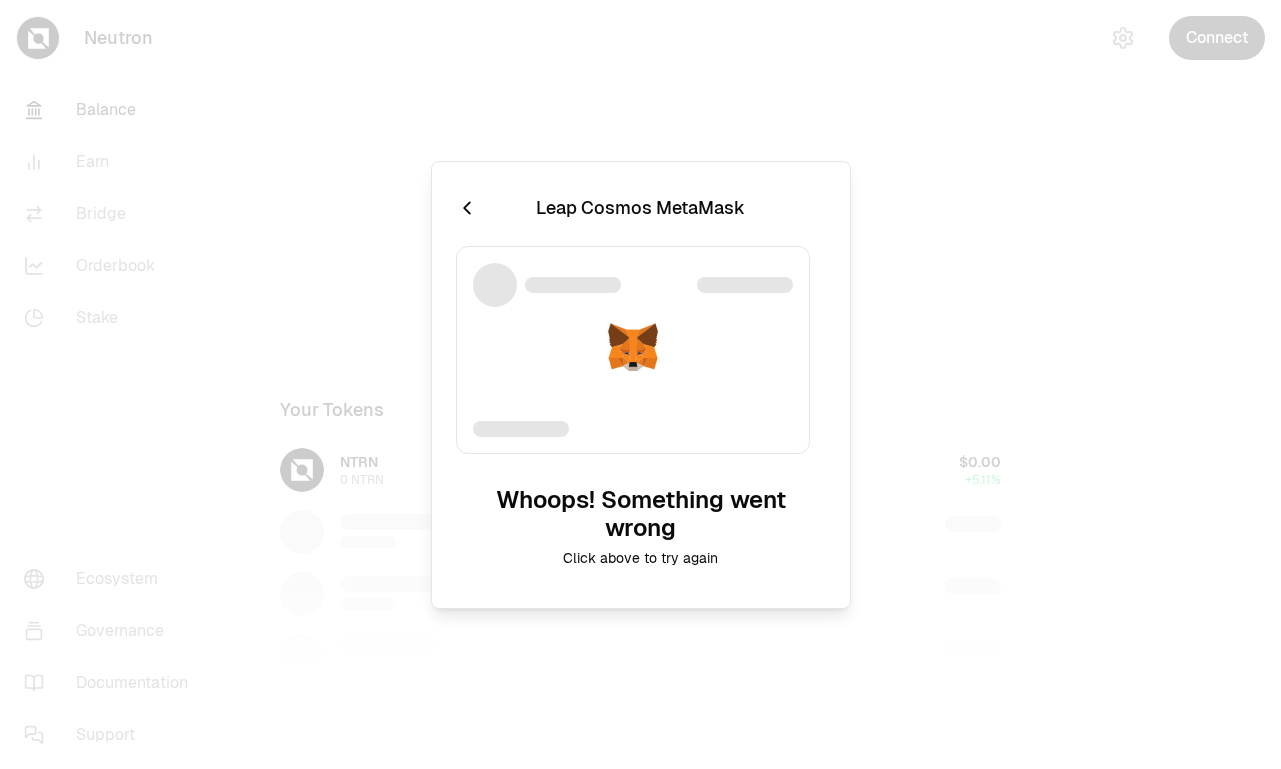 click on "Leap Cosmos MetaMask" at bounding box center [640, 208] 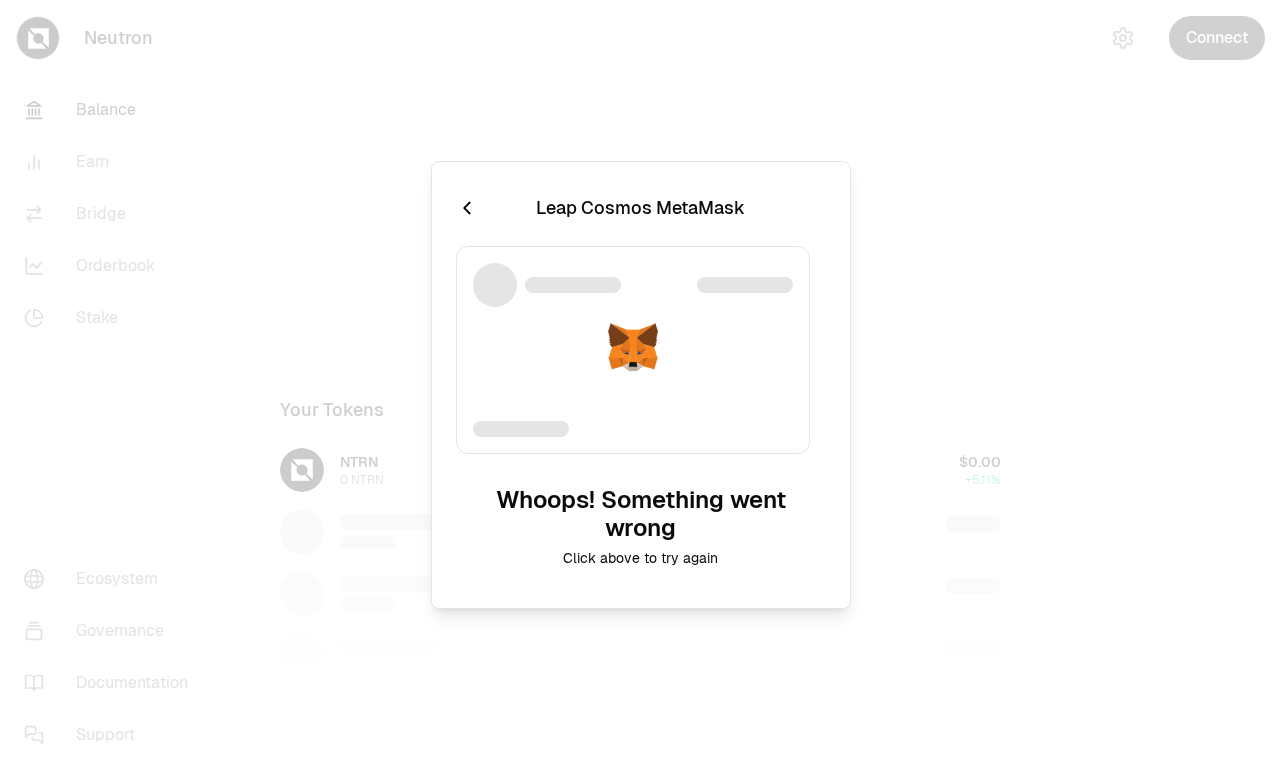 click at bounding box center [467, 208] 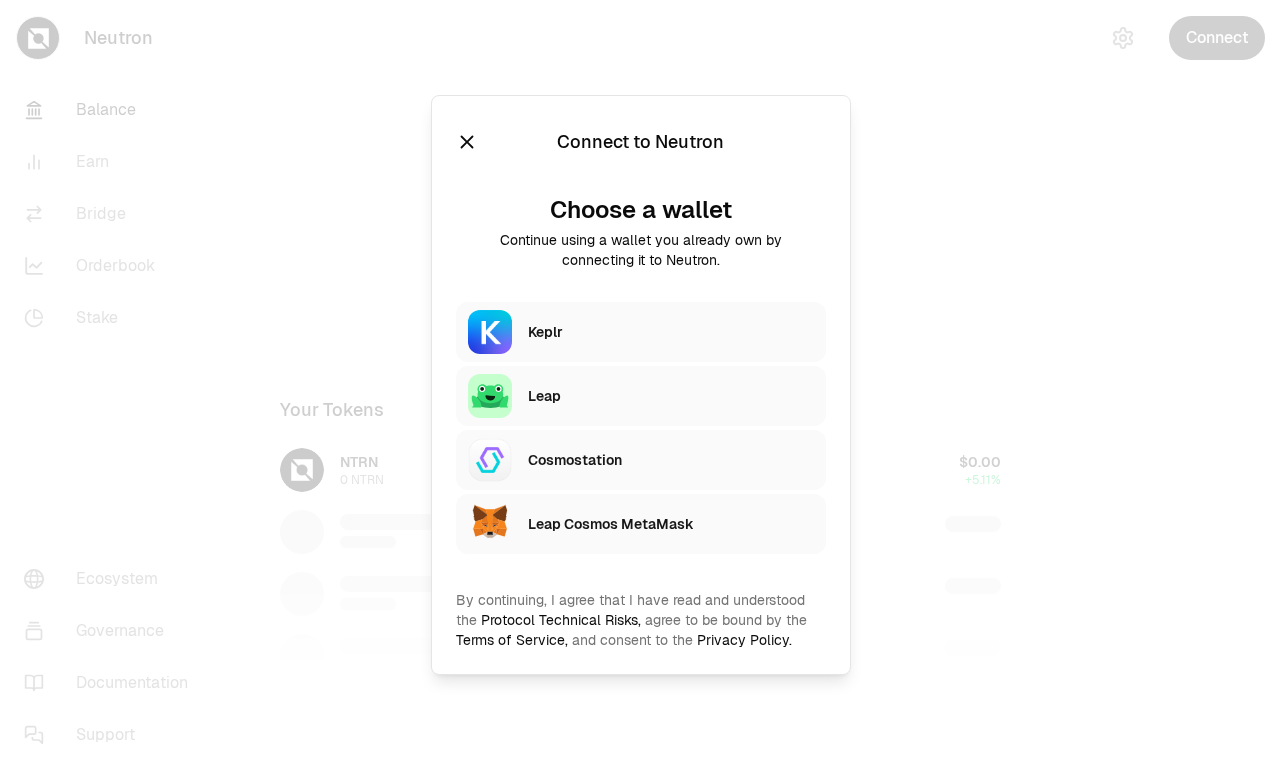 click at bounding box center (467, 142) 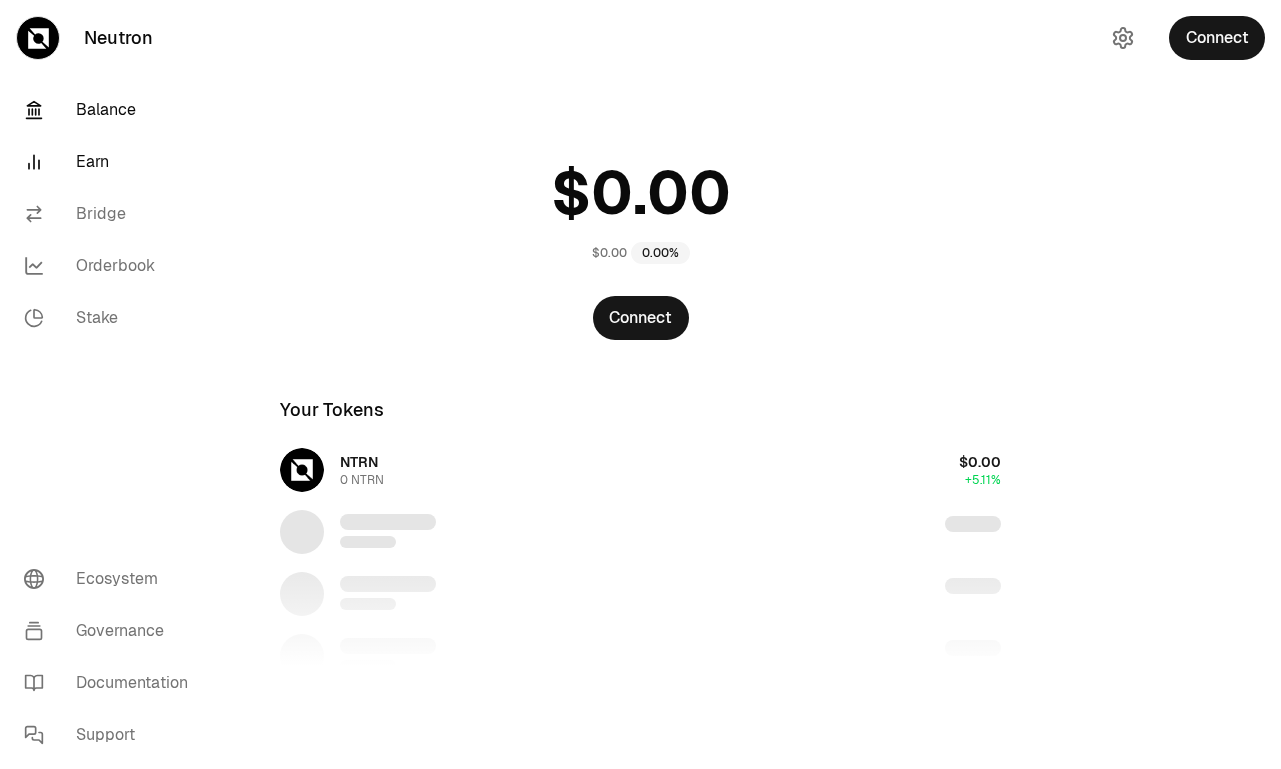 click on "Earn" at bounding box center [112, 162] 